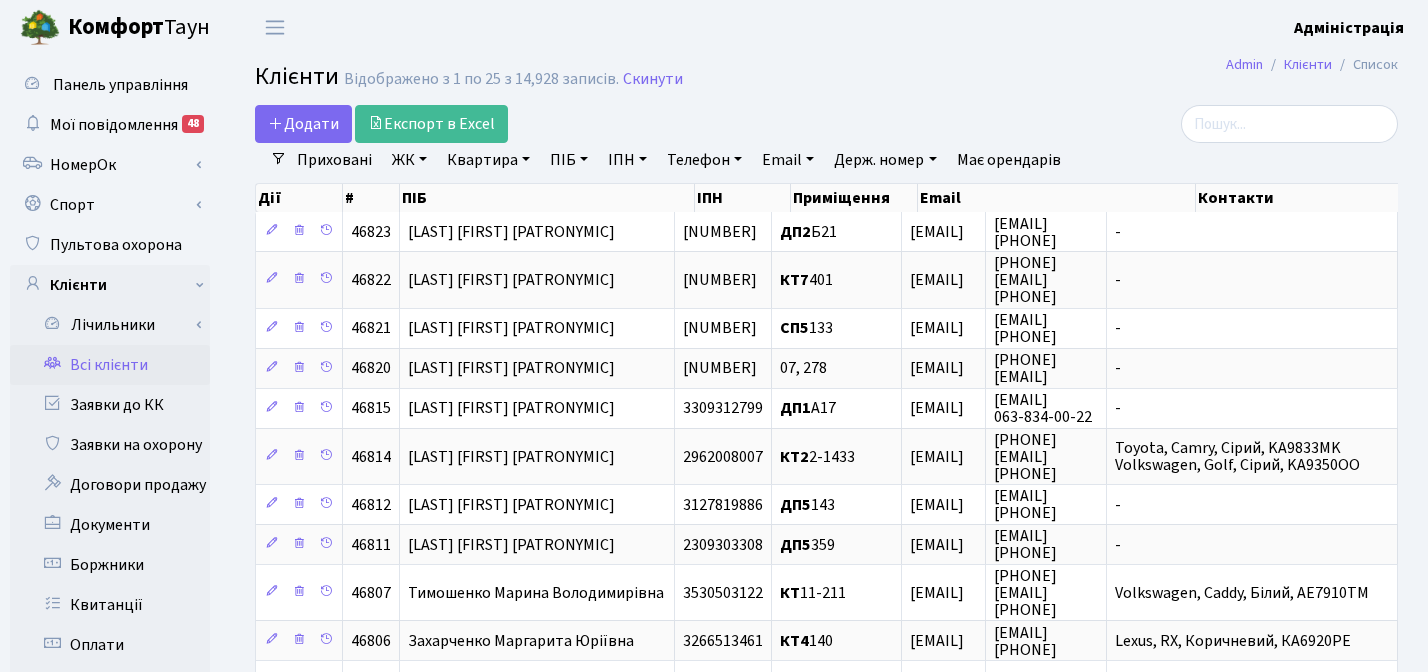 select on "25" 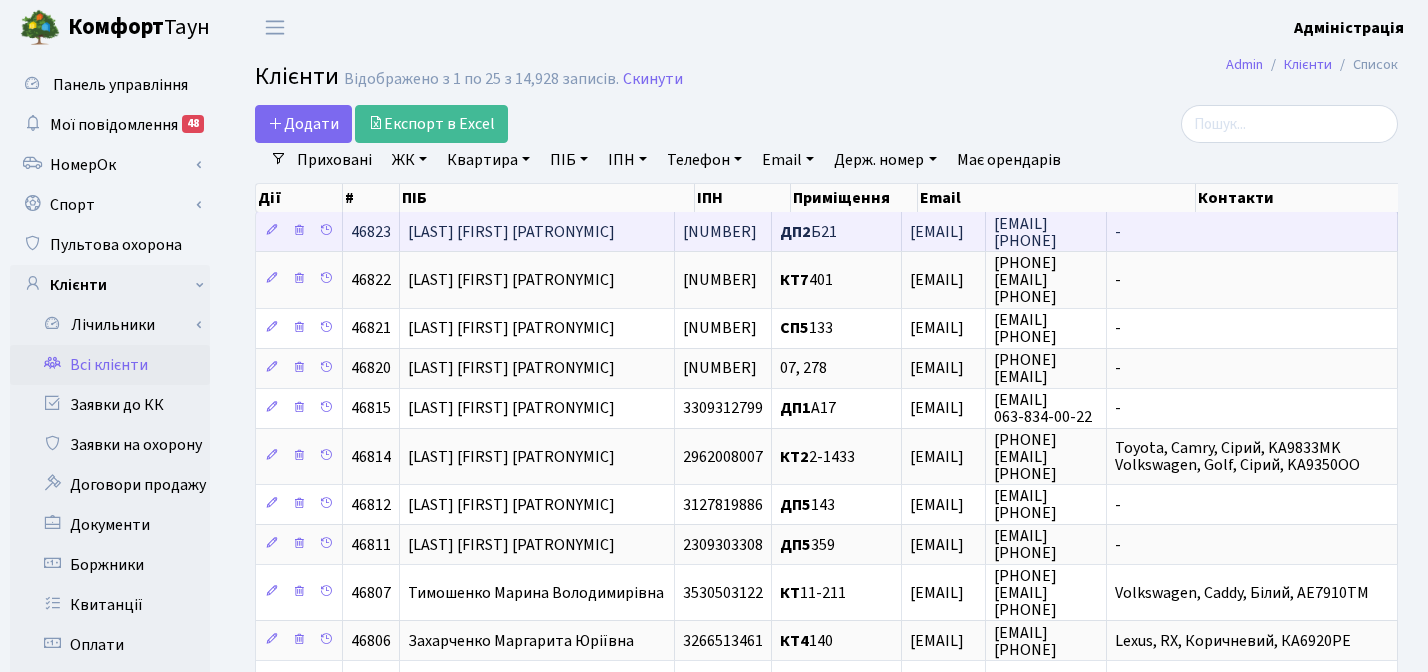 scroll, scrollTop: 0, scrollLeft: 0, axis: both 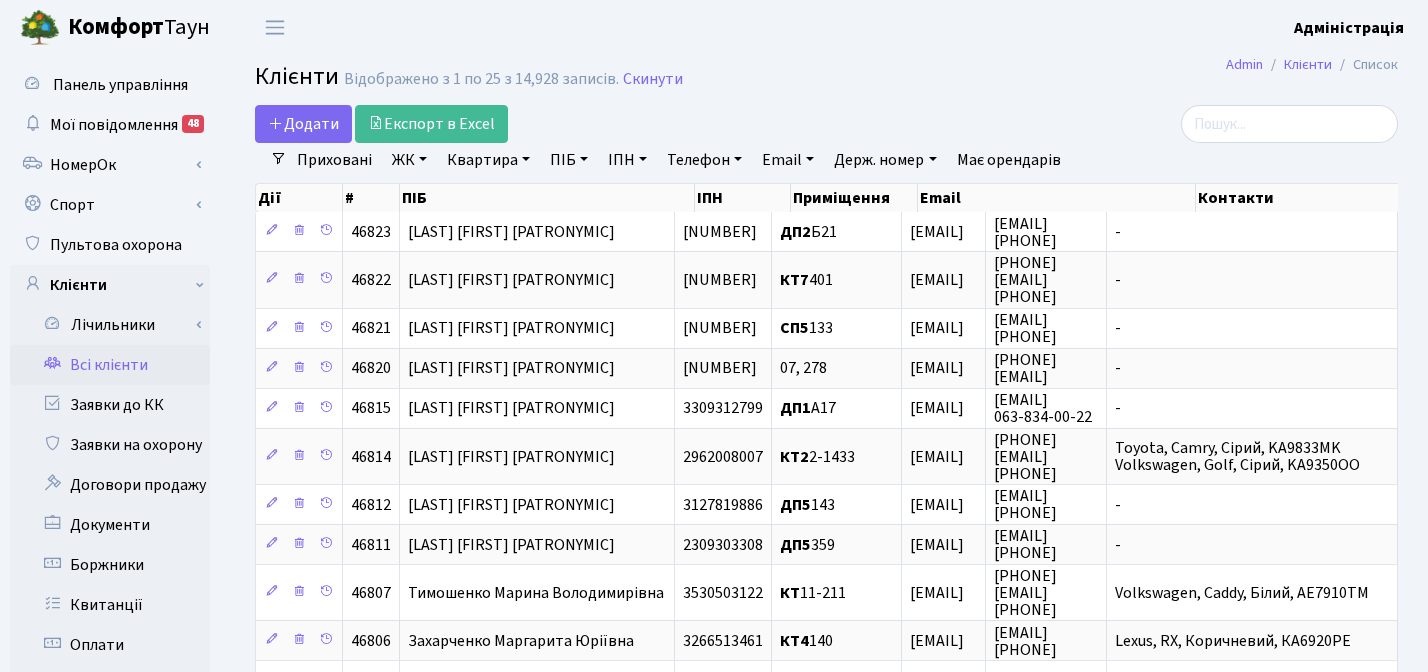click on "Держ. номер" at bounding box center [885, 160] 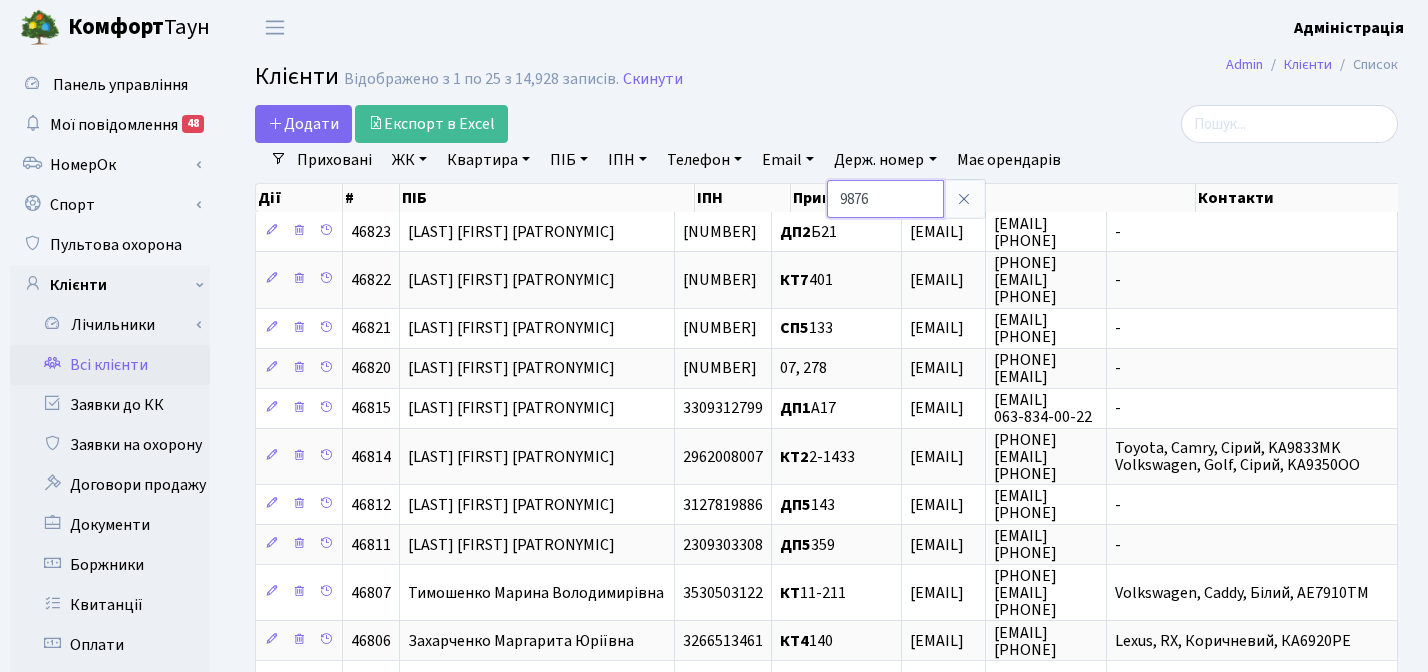 type on "9876" 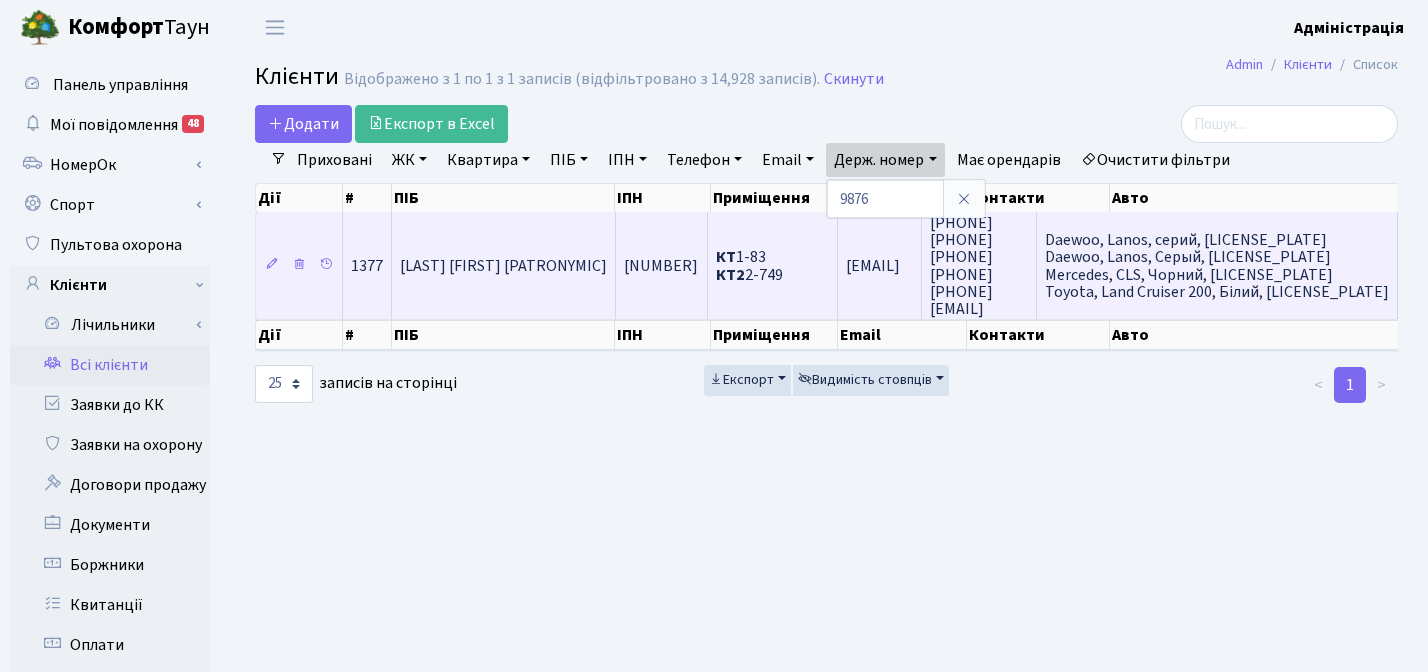 click on "+380 (68) 628 53 44
063-947-07-69
(044) 576-80-24
093-55-88-963
(063) 753-91-64" at bounding box center (961, 266) 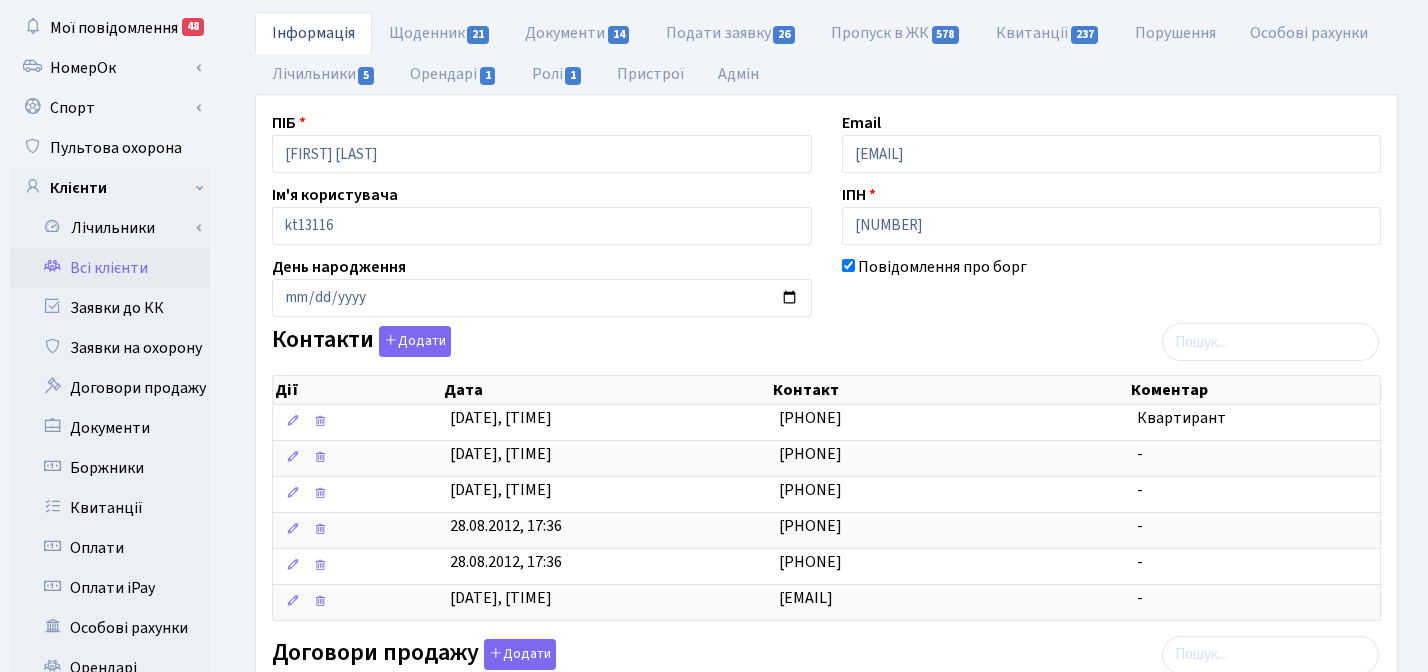 scroll, scrollTop: 0, scrollLeft: 0, axis: both 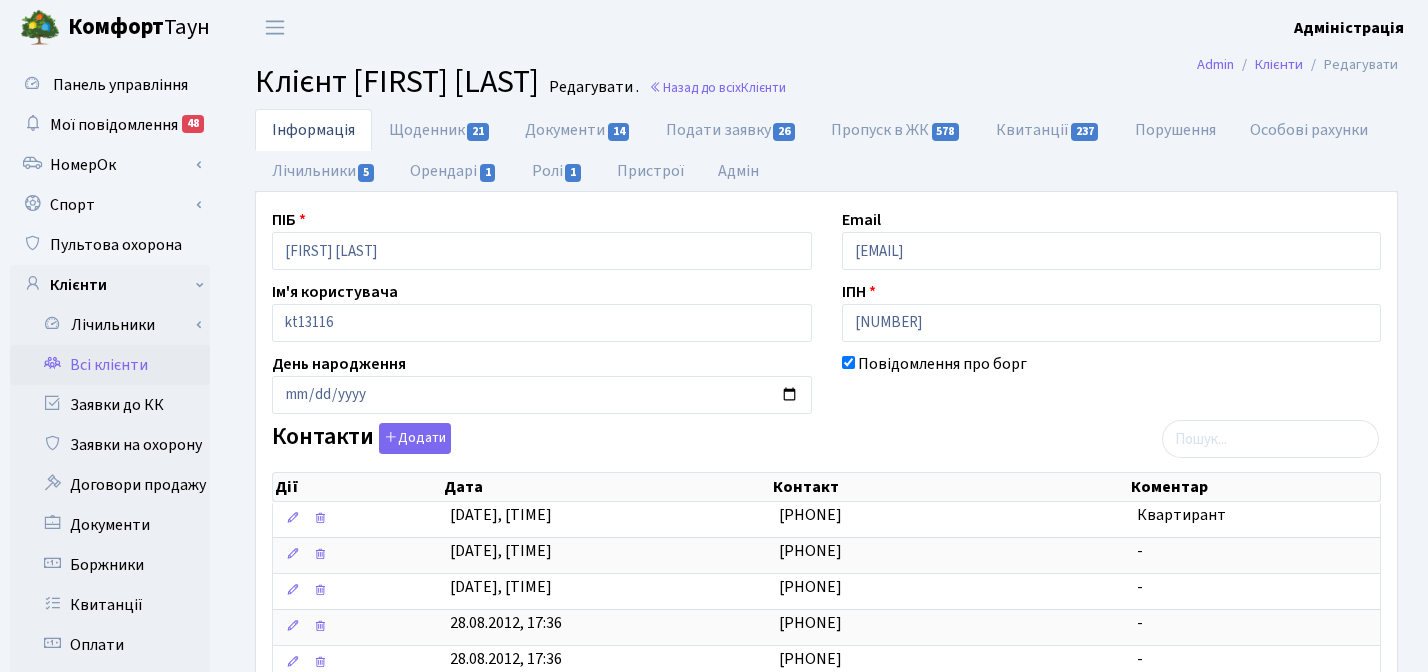 click on "Всі клієнти" at bounding box center (110, 365) 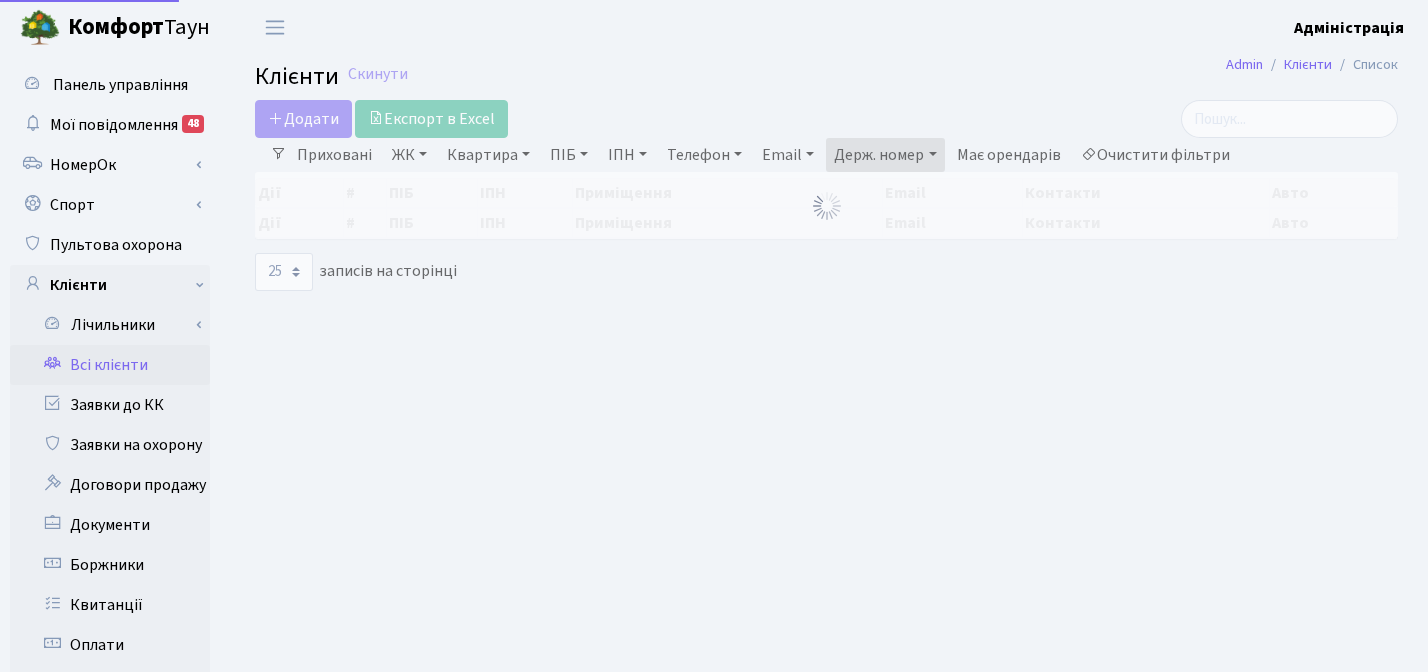 select on "25" 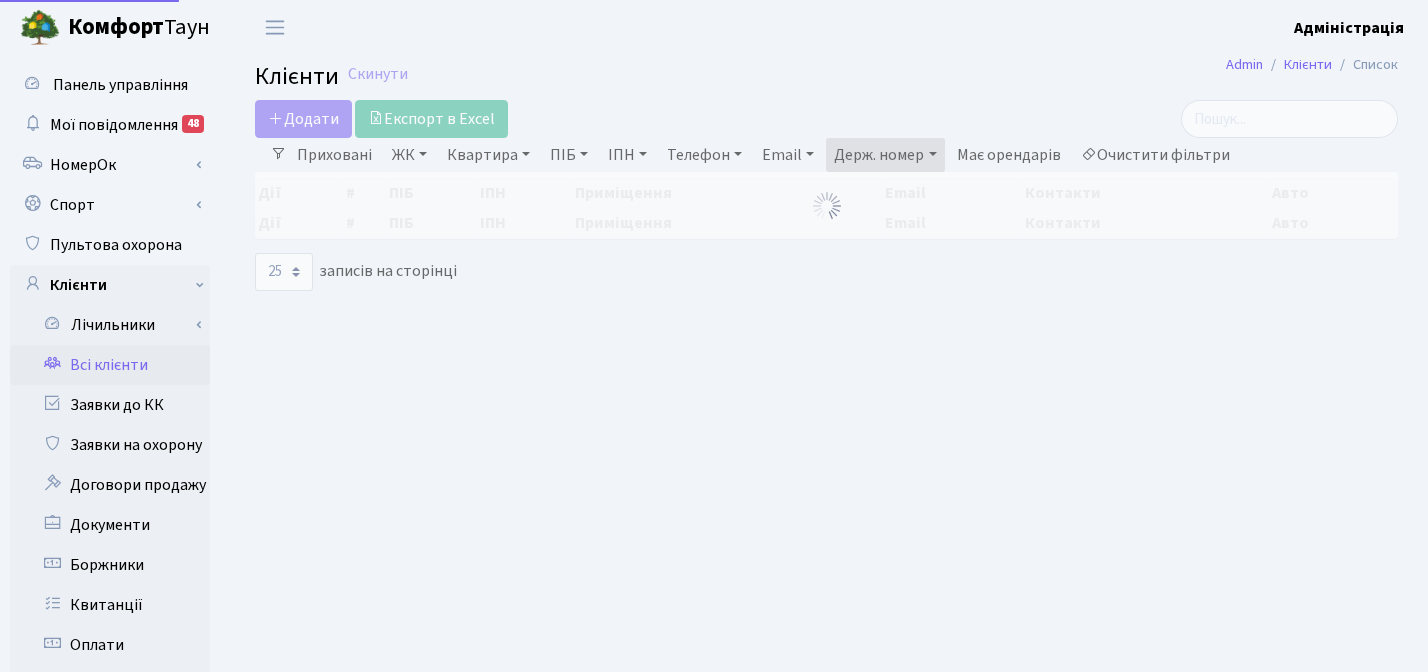scroll, scrollTop: 0, scrollLeft: 0, axis: both 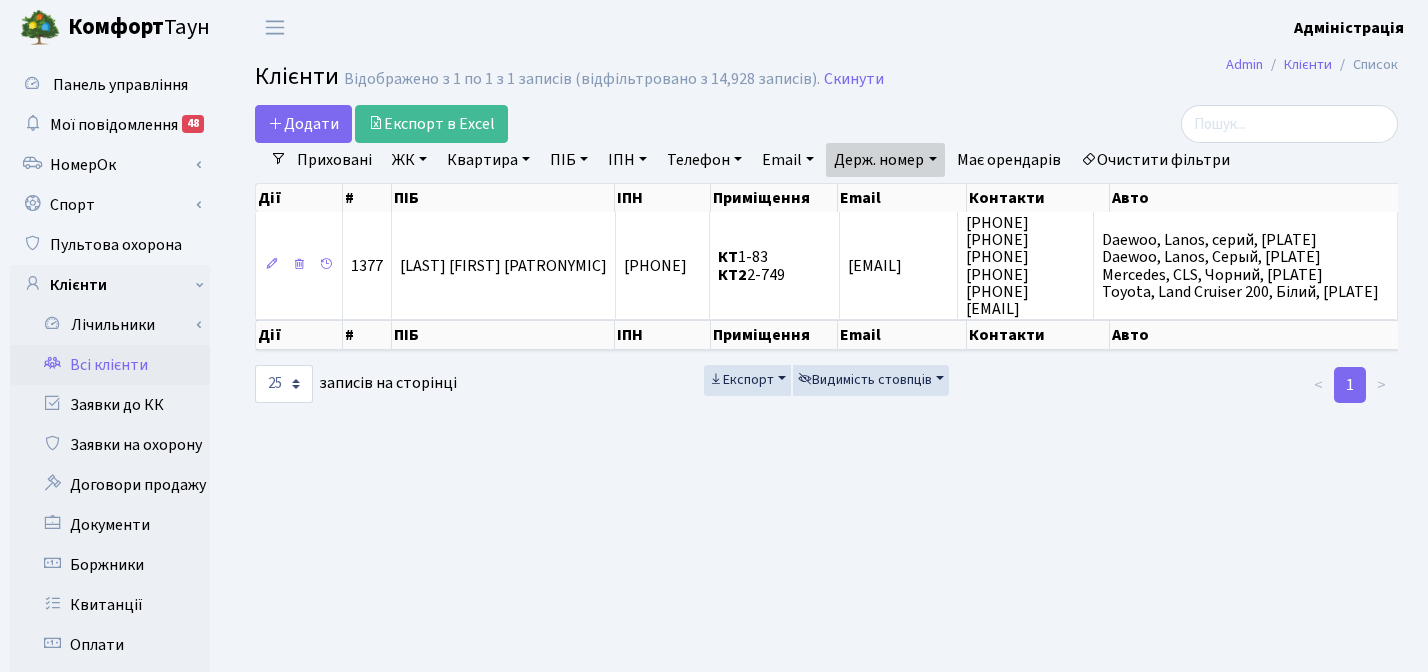 click on "Очистити фільтри" at bounding box center (1155, 160) 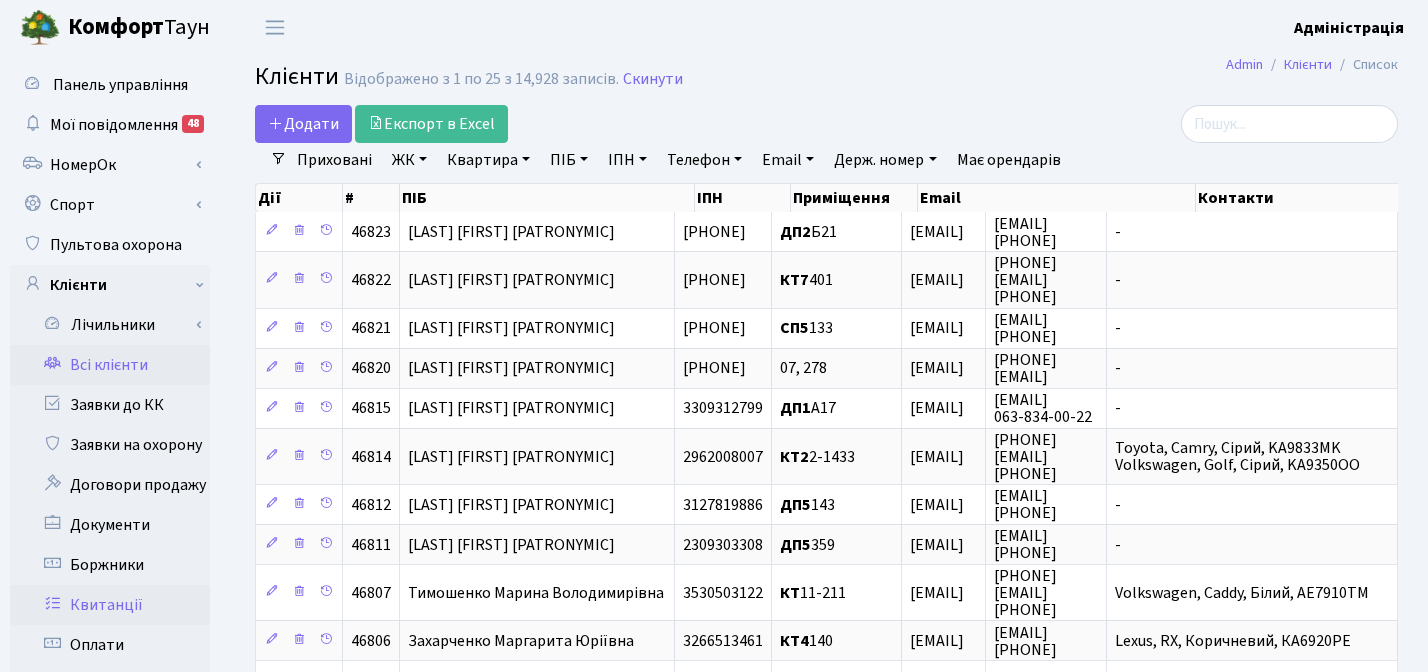 click on "Квитанції" at bounding box center [110, 605] 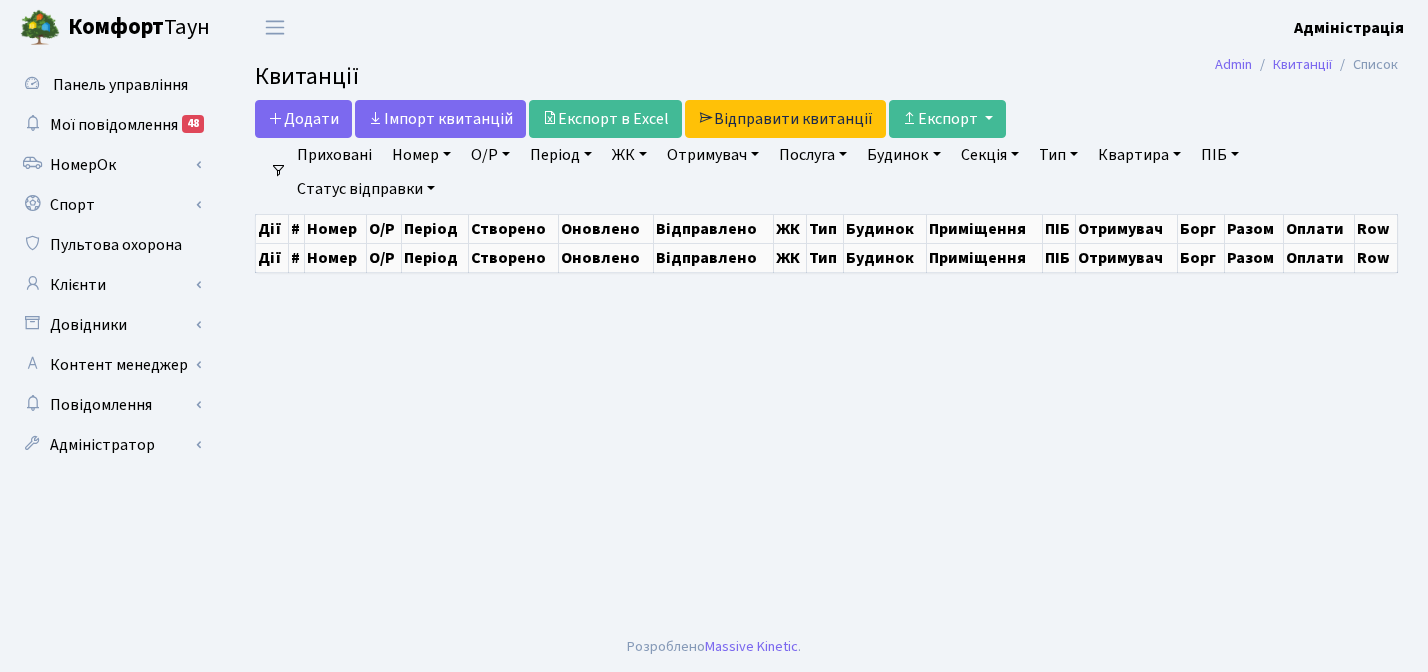 scroll, scrollTop: 0, scrollLeft: 0, axis: both 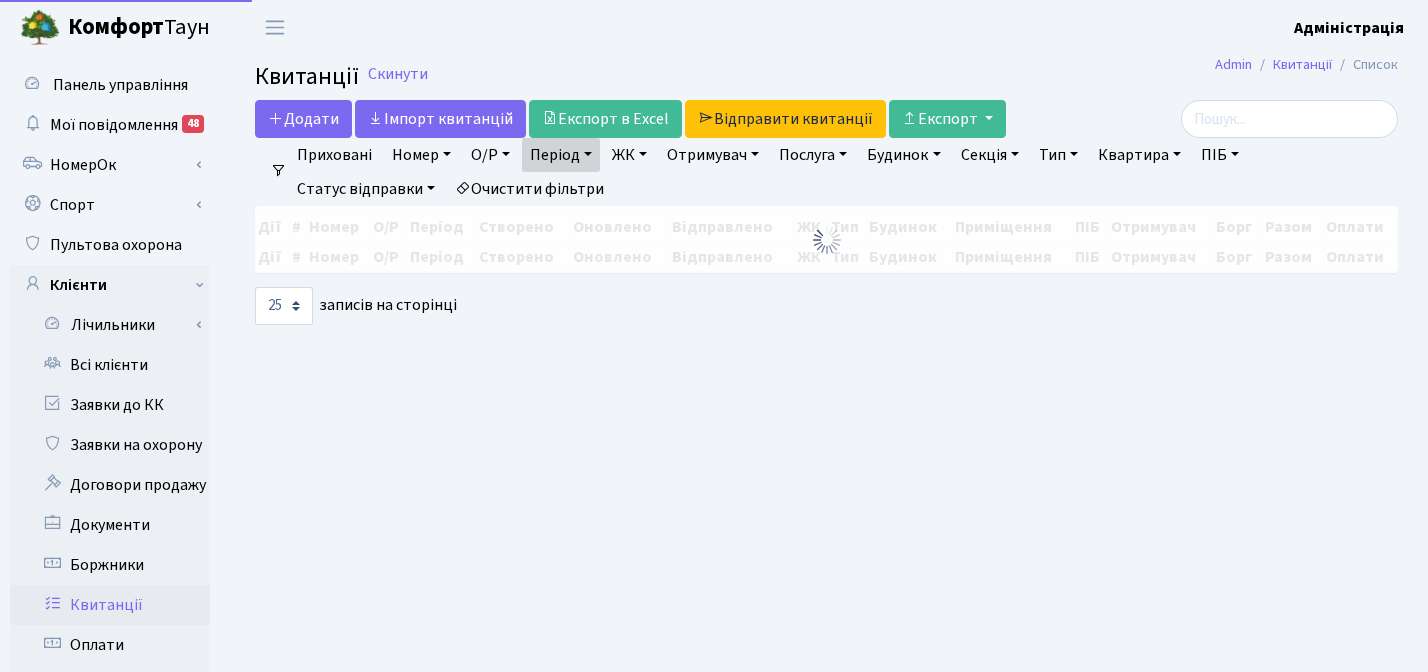 select on "25" 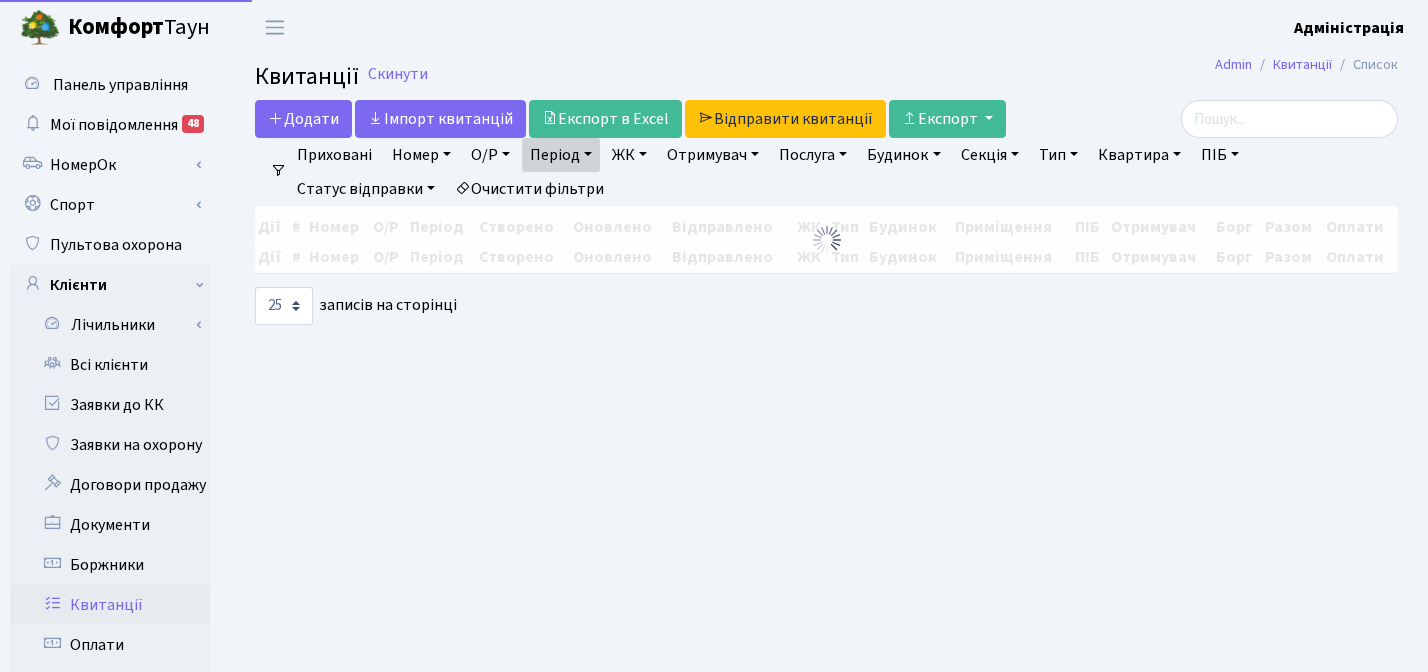 scroll, scrollTop: 0, scrollLeft: 0, axis: both 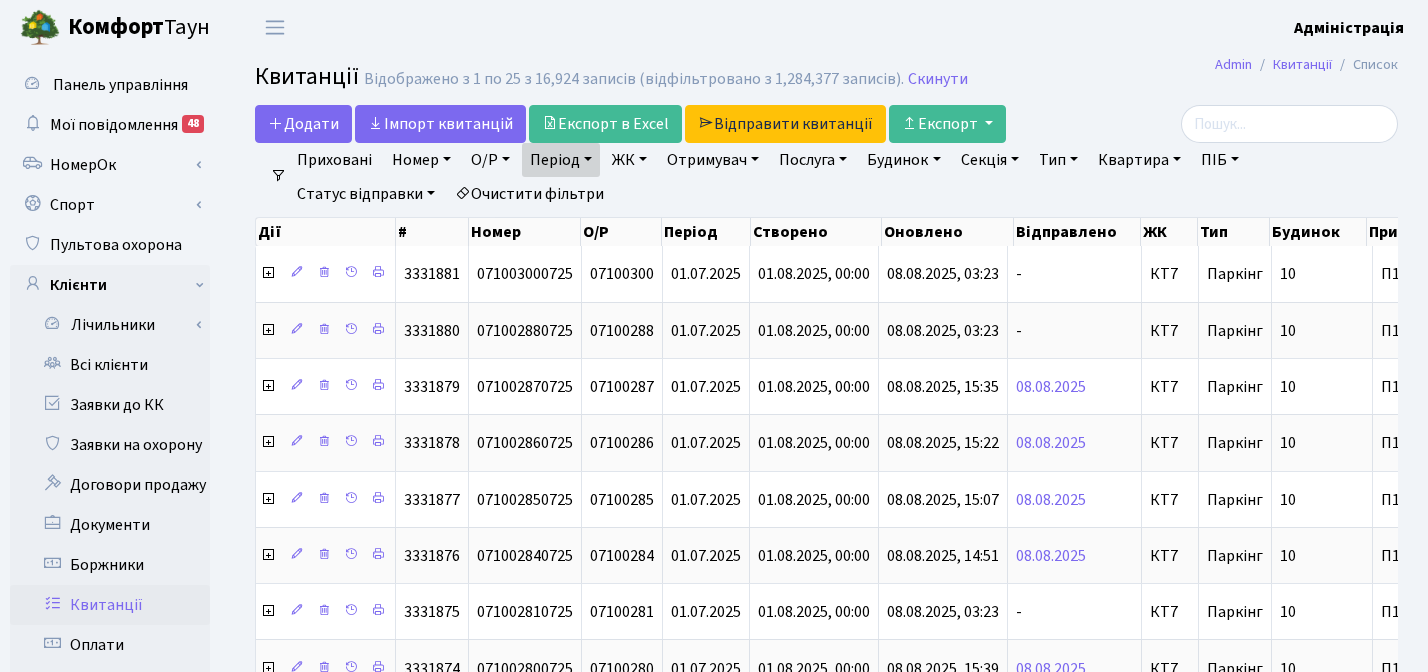 click on "Очистити фільтри" at bounding box center (529, 194) 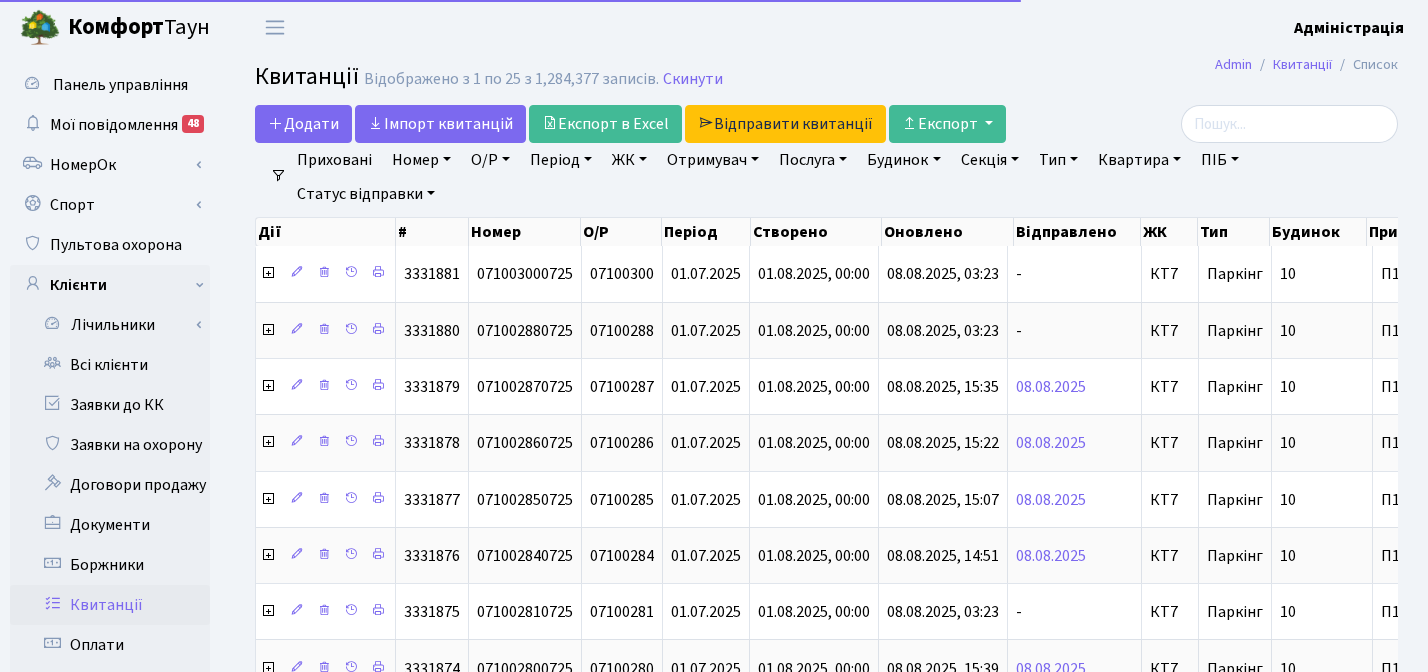 click on "ЖК" at bounding box center (629, 160) 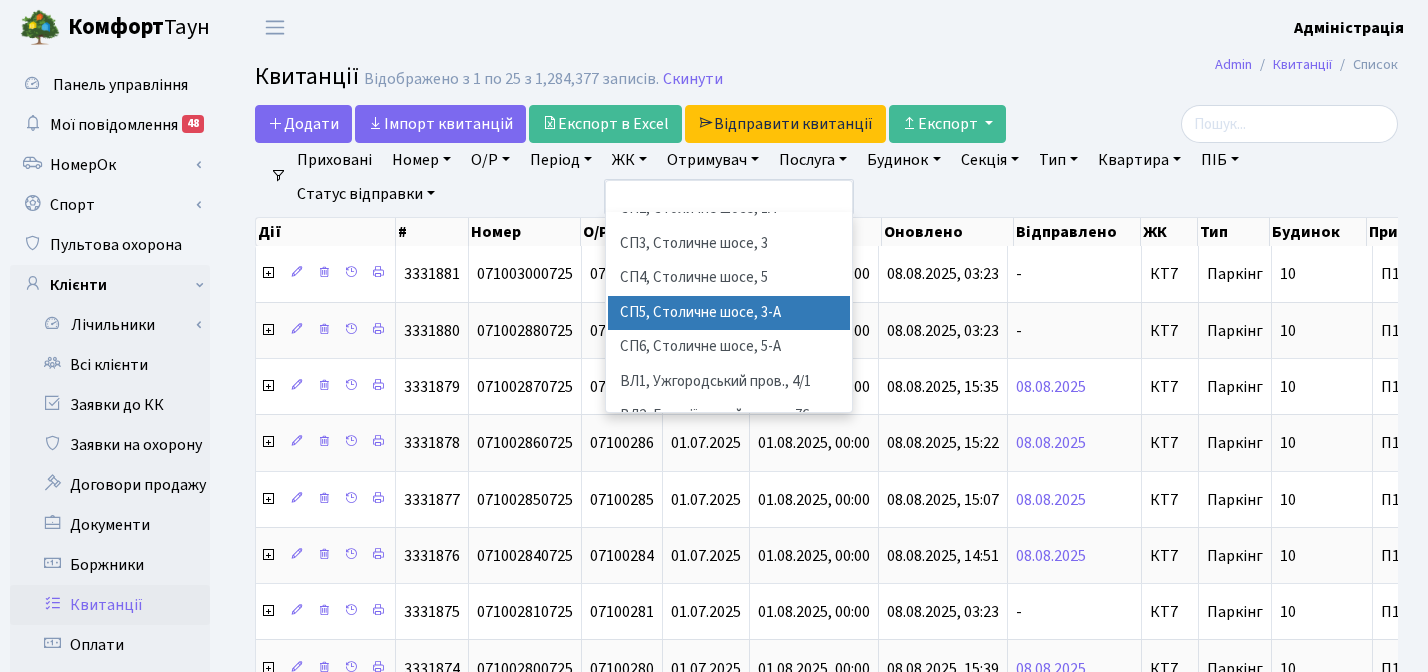 scroll, scrollTop: 368, scrollLeft: 0, axis: vertical 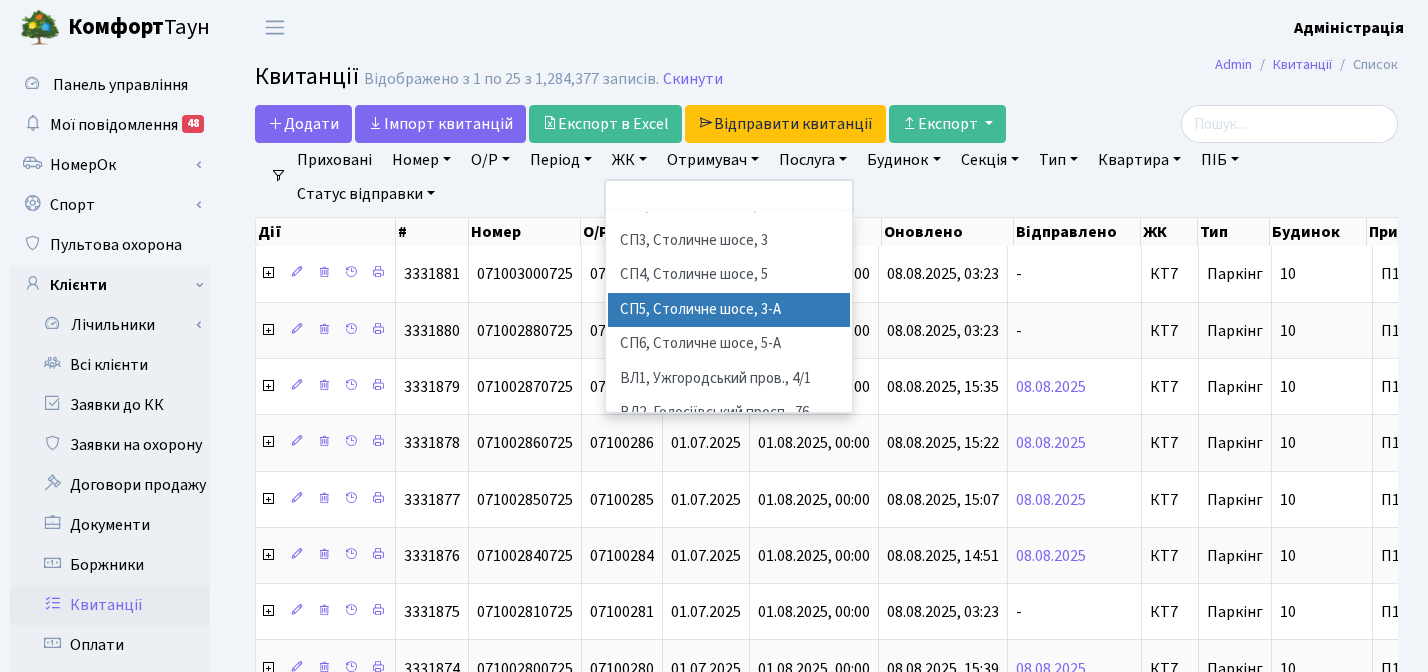 click on "СП5, Столичне шосе, 3-А" at bounding box center [729, 310] 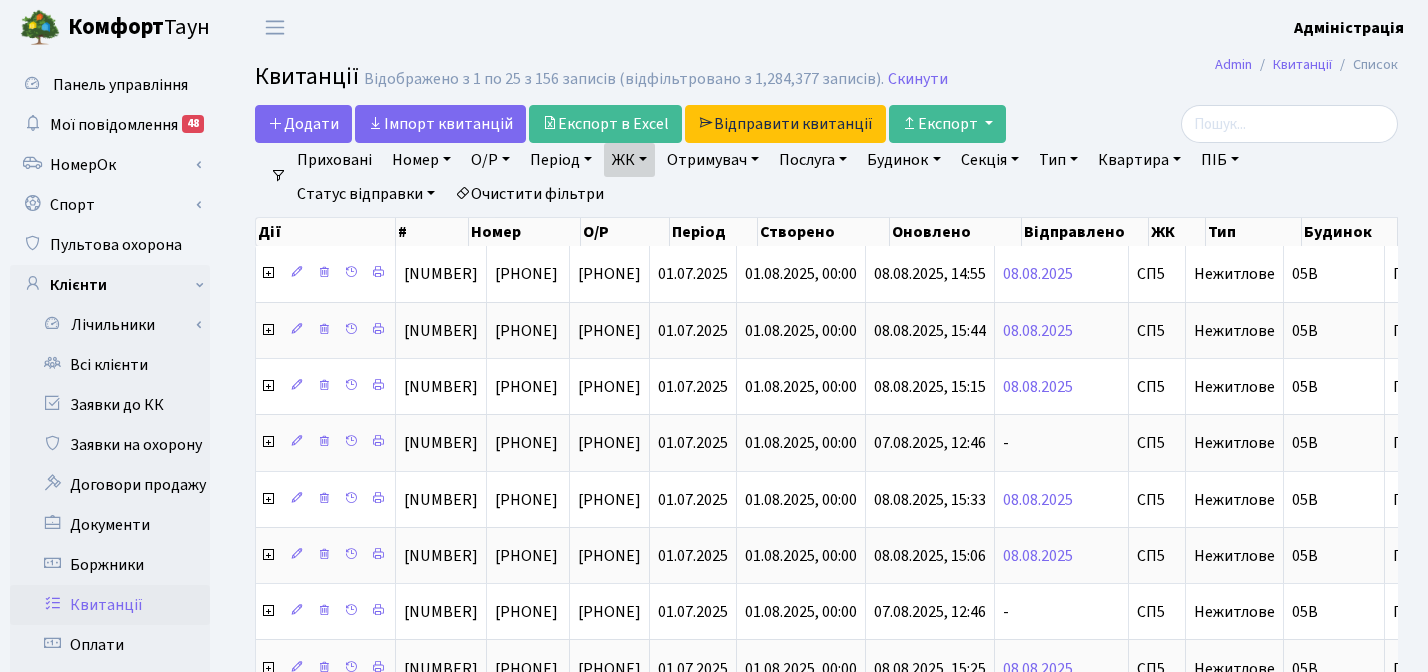 click on "Очистити фільтри" at bounding box center [529, 194] 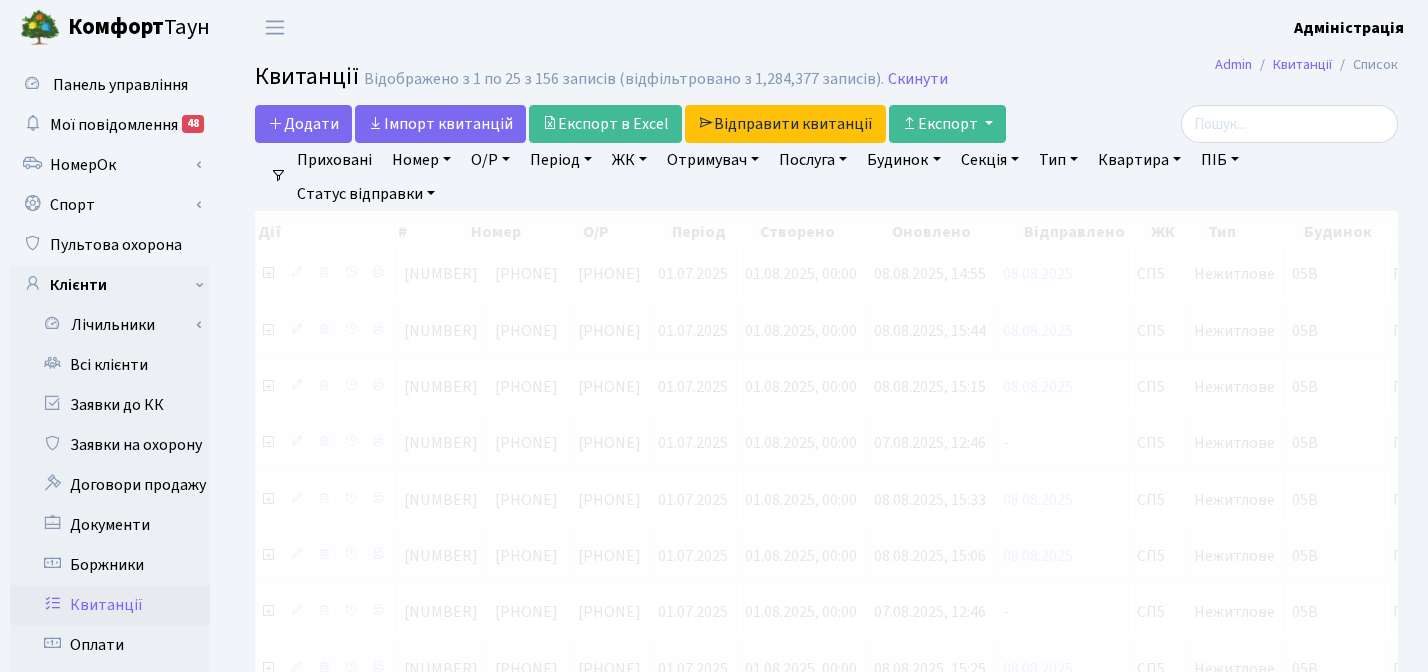click on "Квитанції
Відображено з 1 по 25 з 156 записів (відфільтровано з 1,284,377 записів). Скинути" at bounding box center (826, 80) 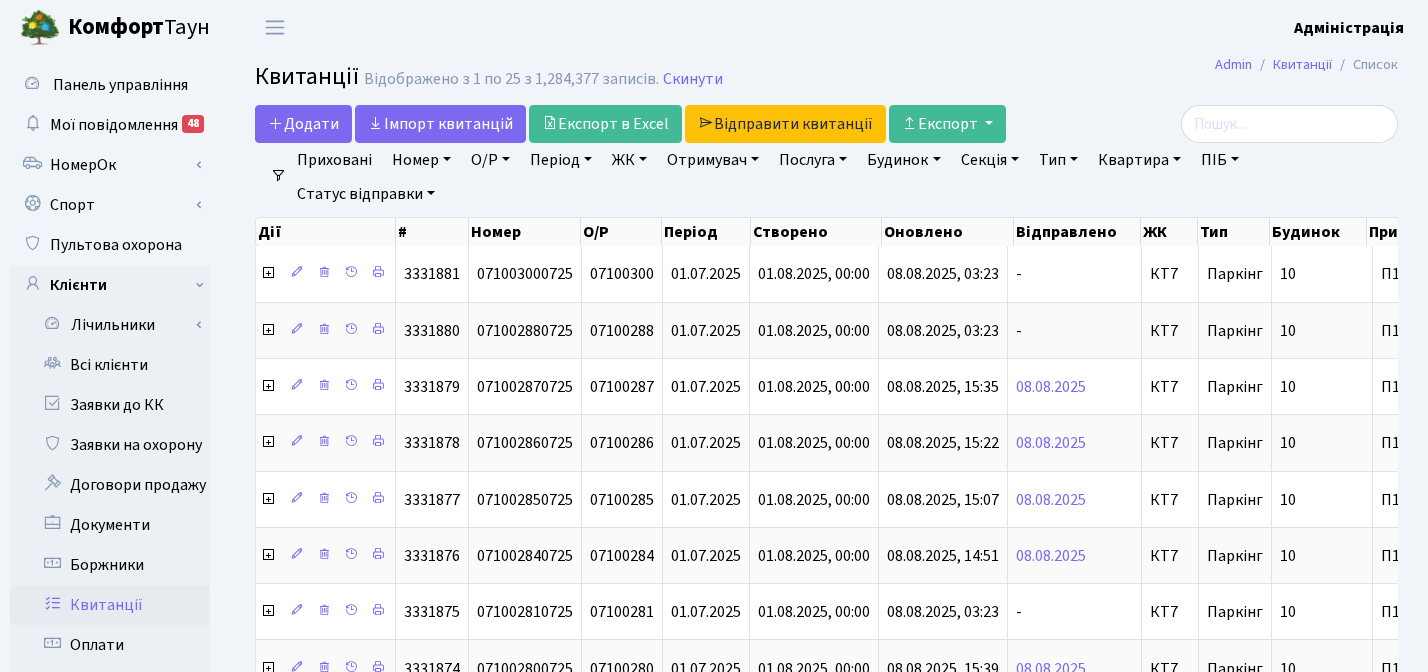 click on "Admin
Квитанції
Список
Квитанції
Відображено з 1 по 25 з 1,284,377 записів. Скинути
Додати
Iмпорт квитанцій
Експорт в Excel
Відправити квитанції
Експорт
Фільтри
Приховані
Номер" at bounding box center [826, 897] 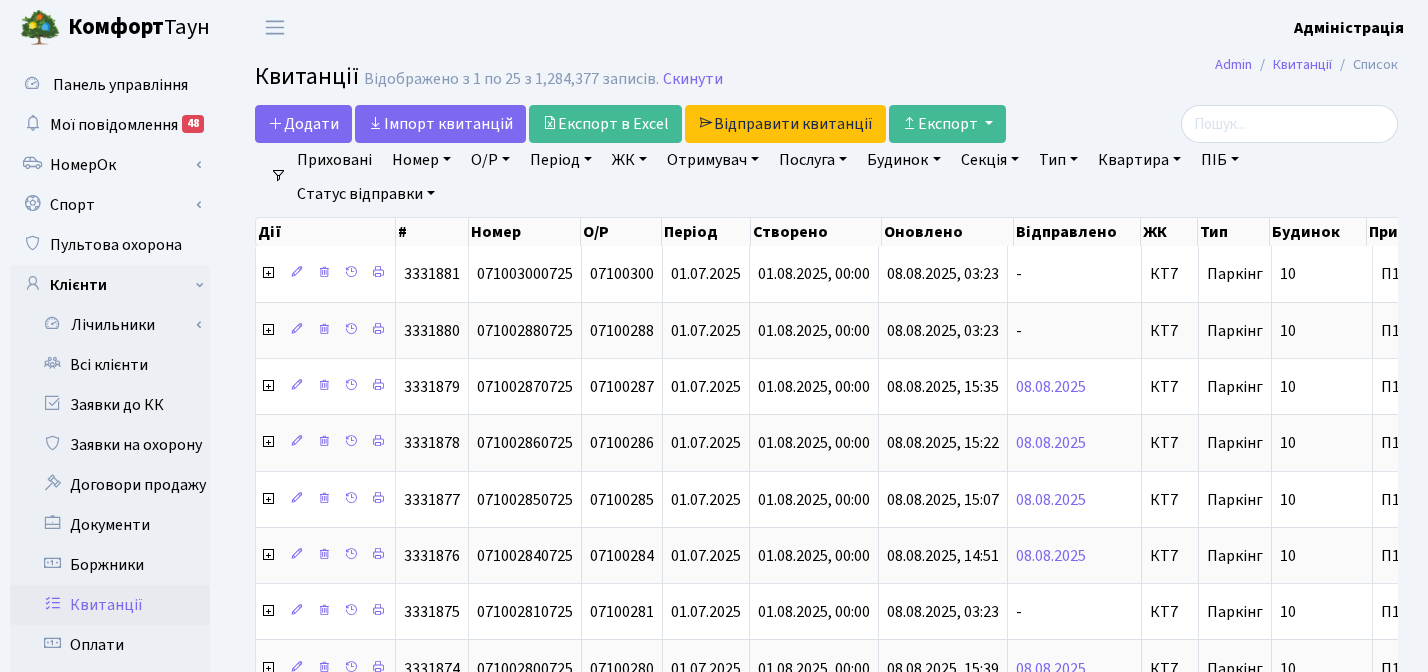 click on "Комфорт  Таун
Адміністрація
Мій обліковий запис
Вийти" at bounding box center [714, 27] 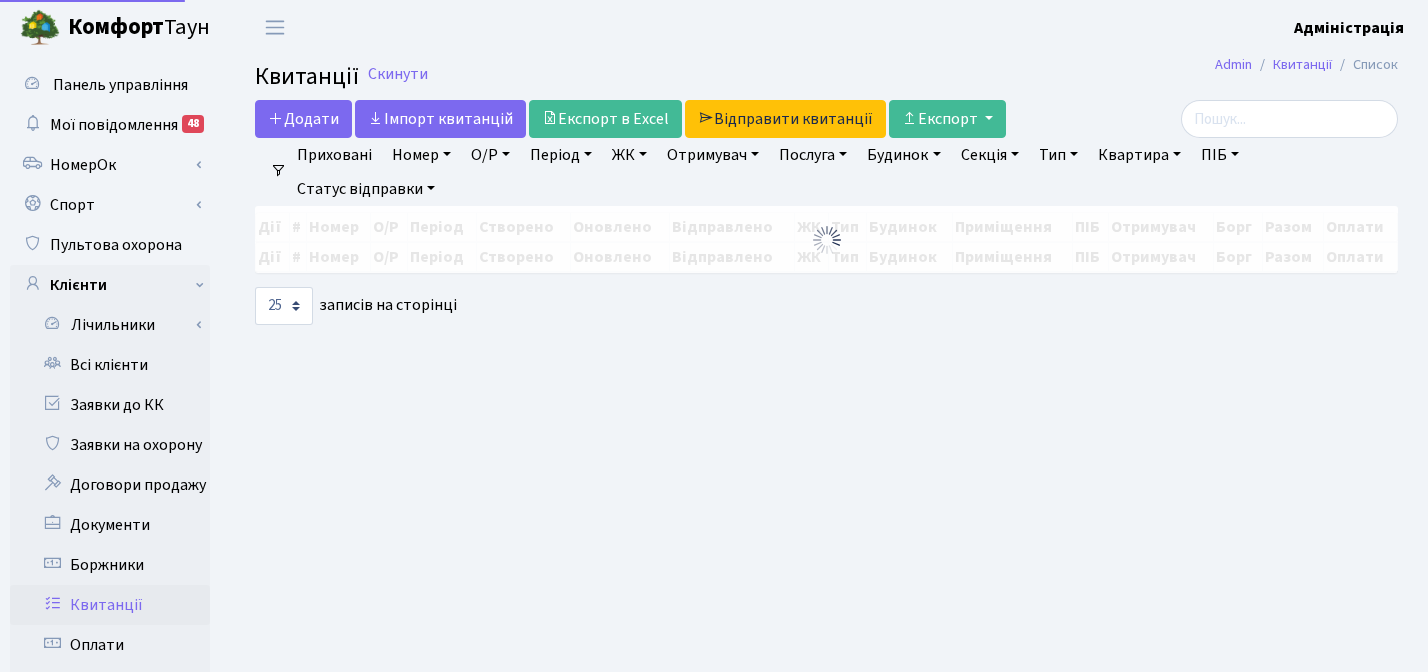 select on "25" 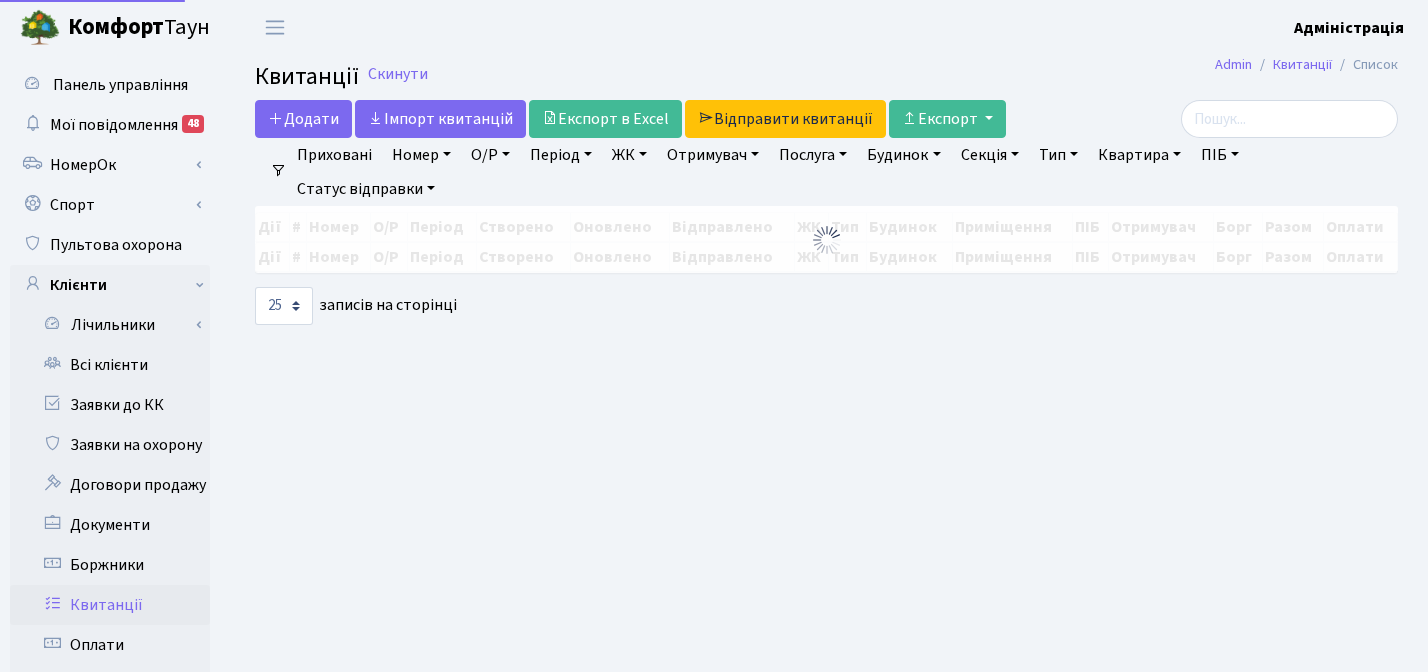 scroll, scrollTop: 0, scrollLeft: 0, axis: both 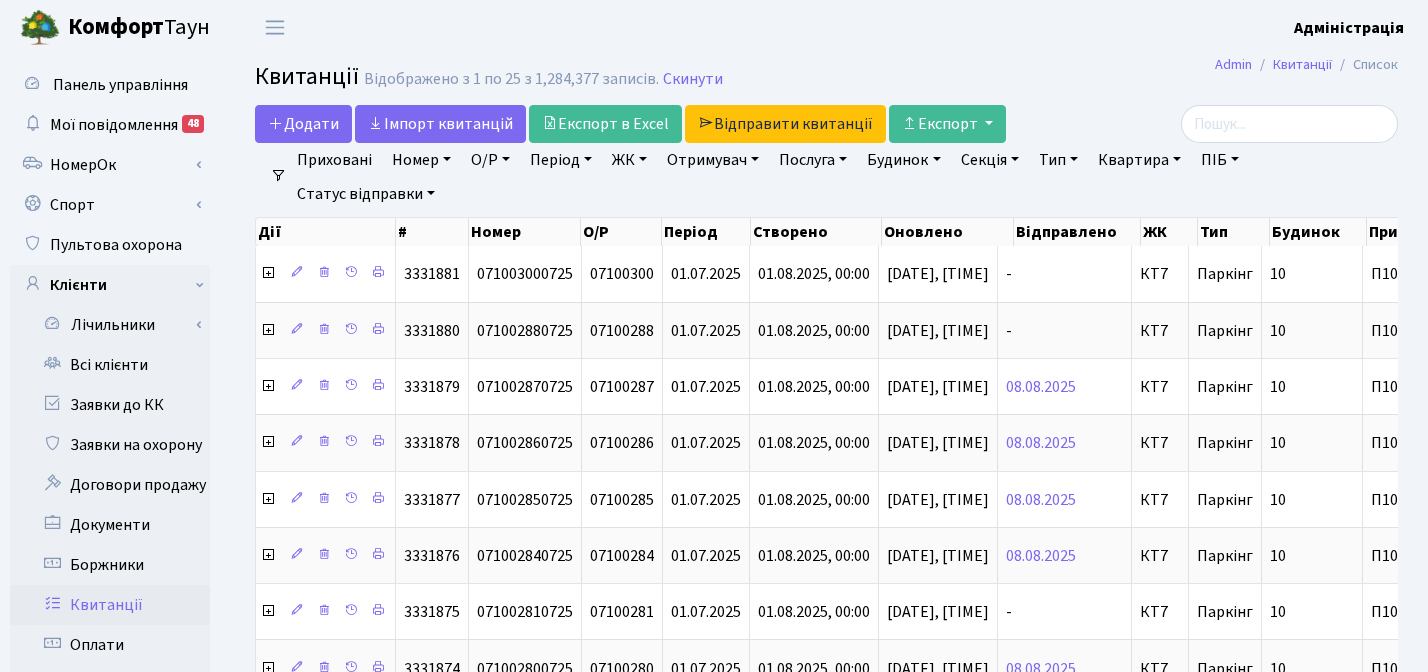 click on "Період" at bounding box center [561, 160] 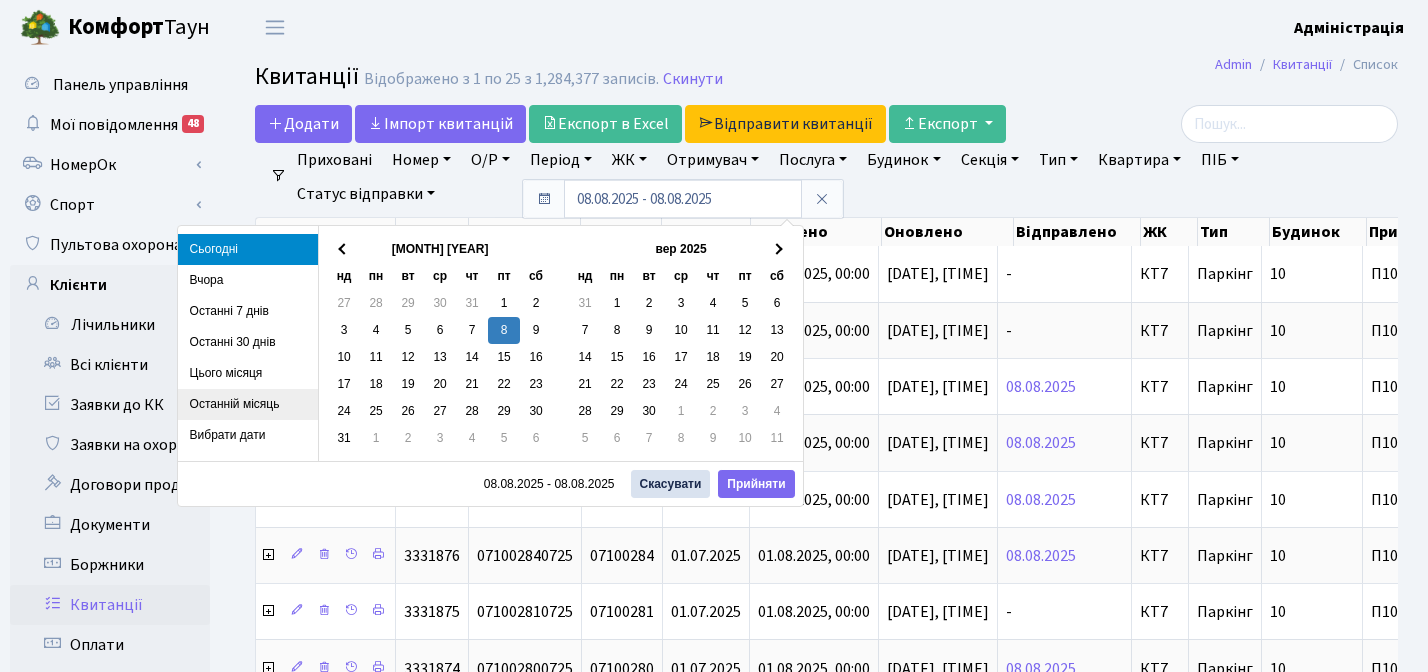 click on "Останній місяць" at bounding box center [248, 404] 